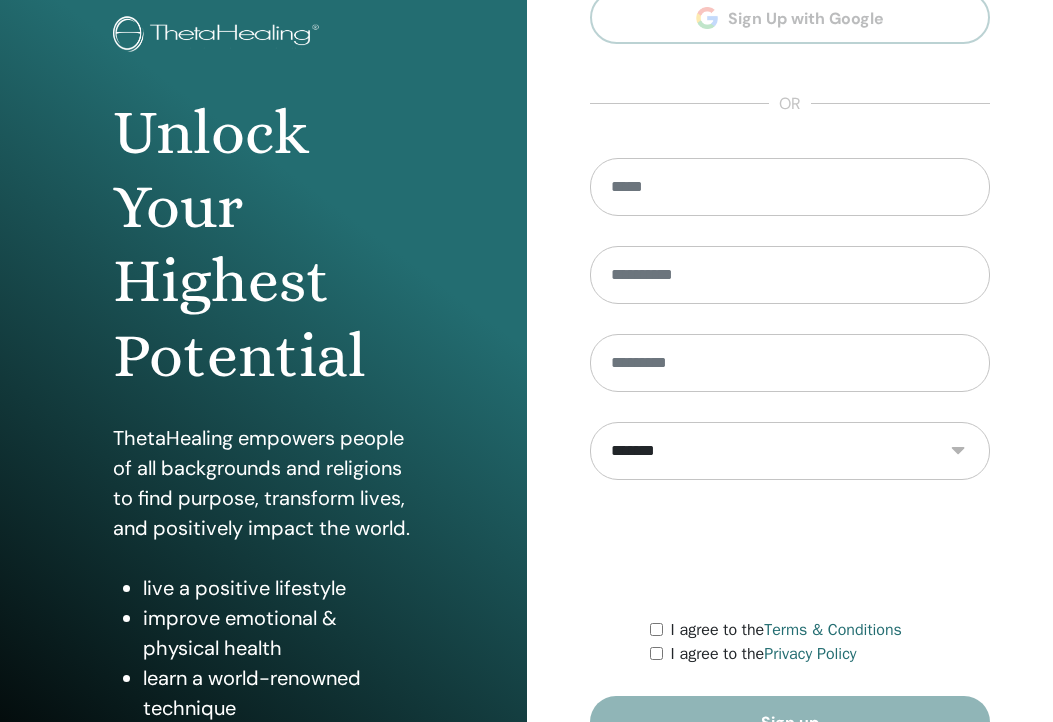 scroll, scrollTop: 238, scrollLeft: 0, axis: vertical 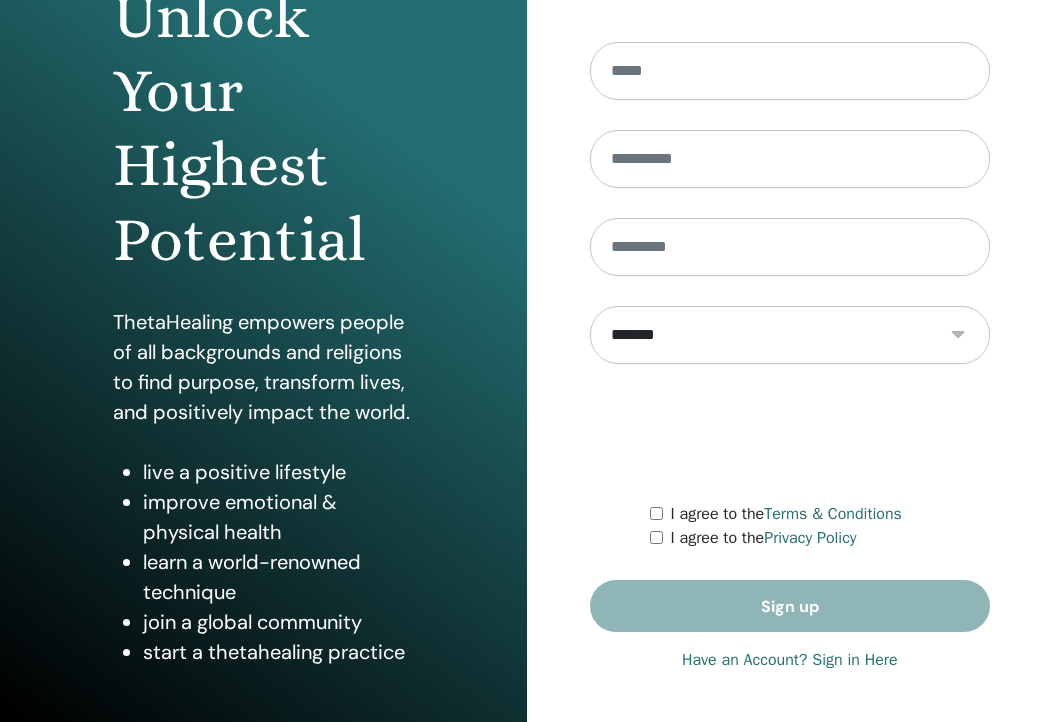 click on "Have an Account? Sign in Here" at bounding box center [790, 660] 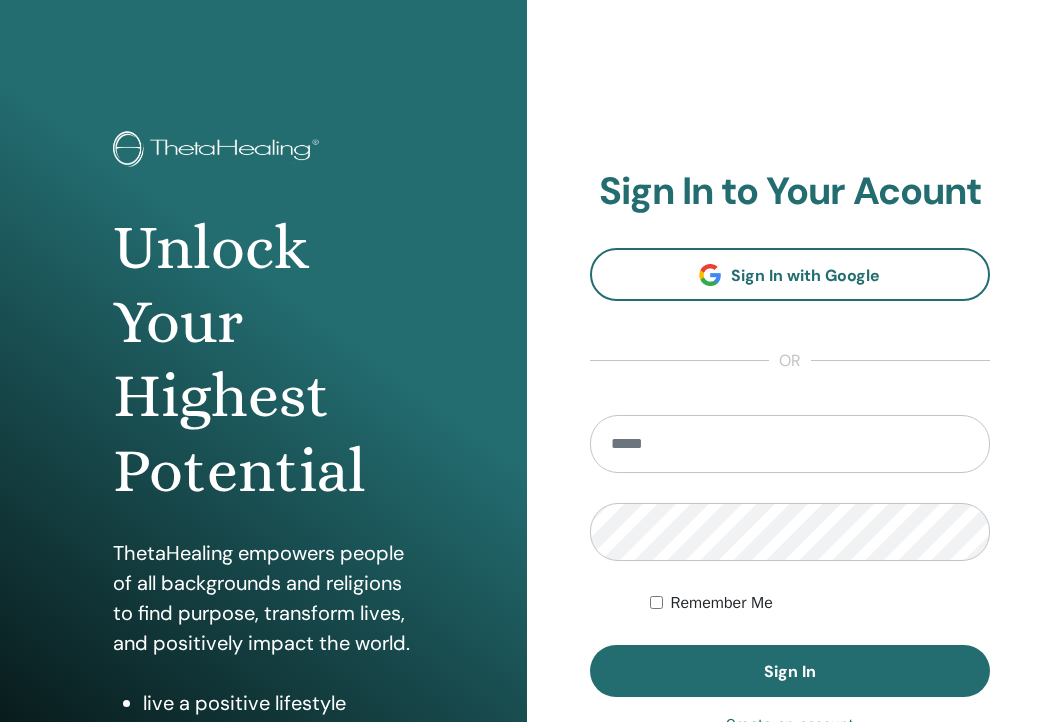 scroll, scrollTop: 0, scrollLeft: 0, axis: both 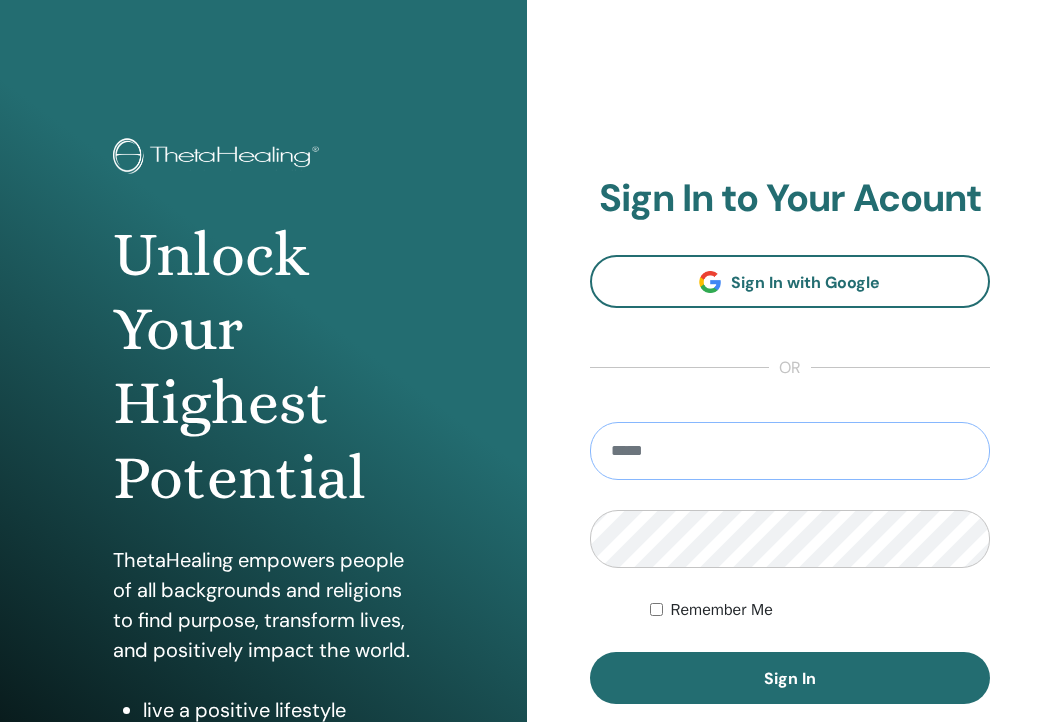 click at bounding box center [790, 451] 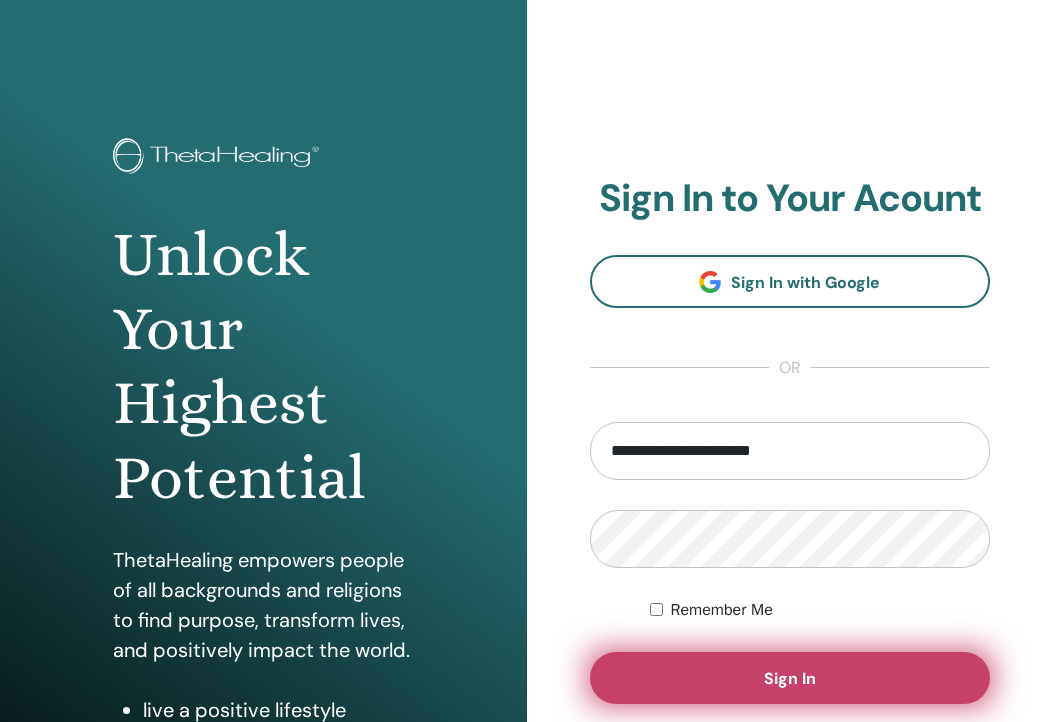 click on "Sign In" at bounding box center (790, 678) 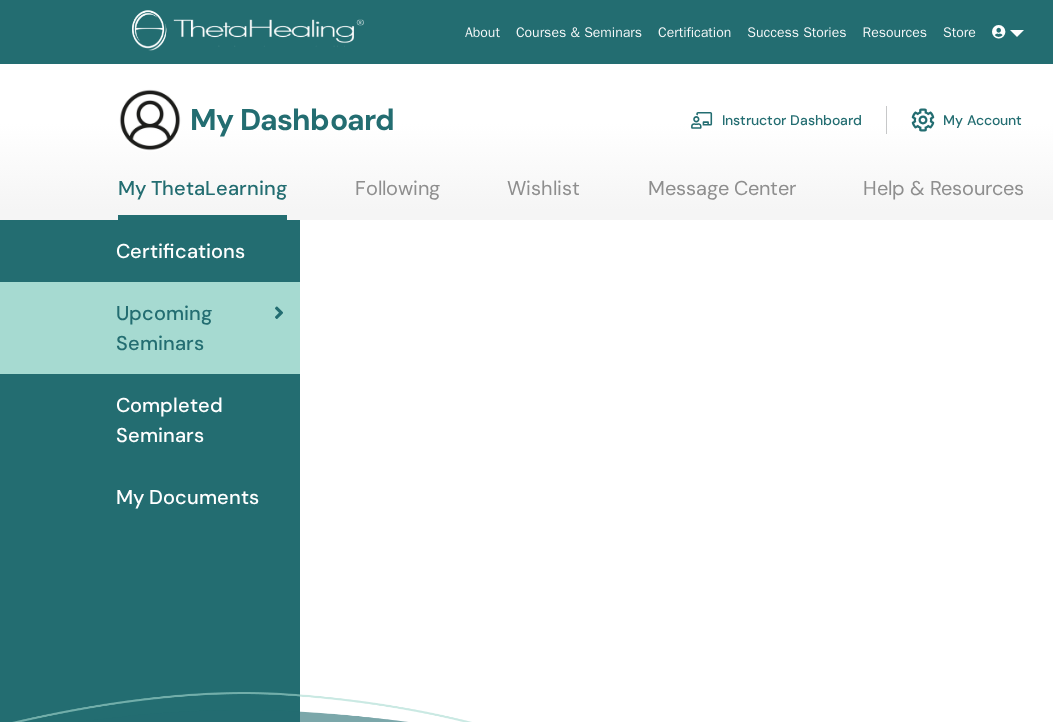 scroll, scrollTop: 0, scrollLeft: 0, axis: both 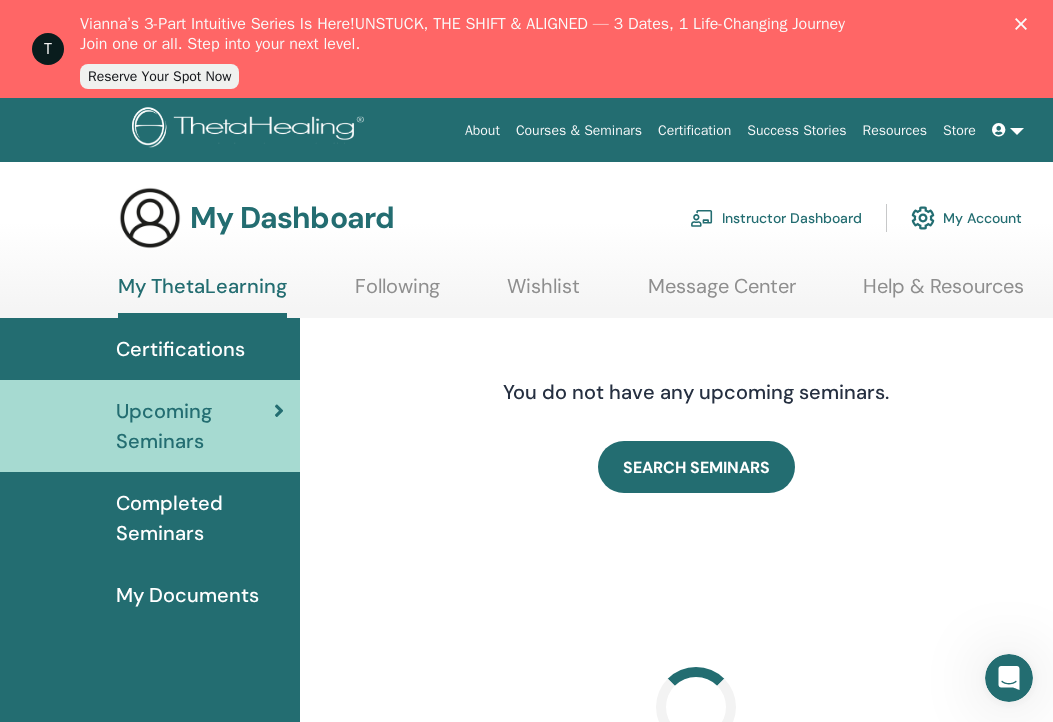 click on "About
Courses & Seminars
Certification
Success Stories
Resources
Store
CC CHAO-KANG CHEN My ThetaLearning My ThetaHealers My Seminars Wishlist Become a Practitioner Notifications 9+ Messages My Theta Account Support Logout
My Dashboard" at bounding box center [600, 410] 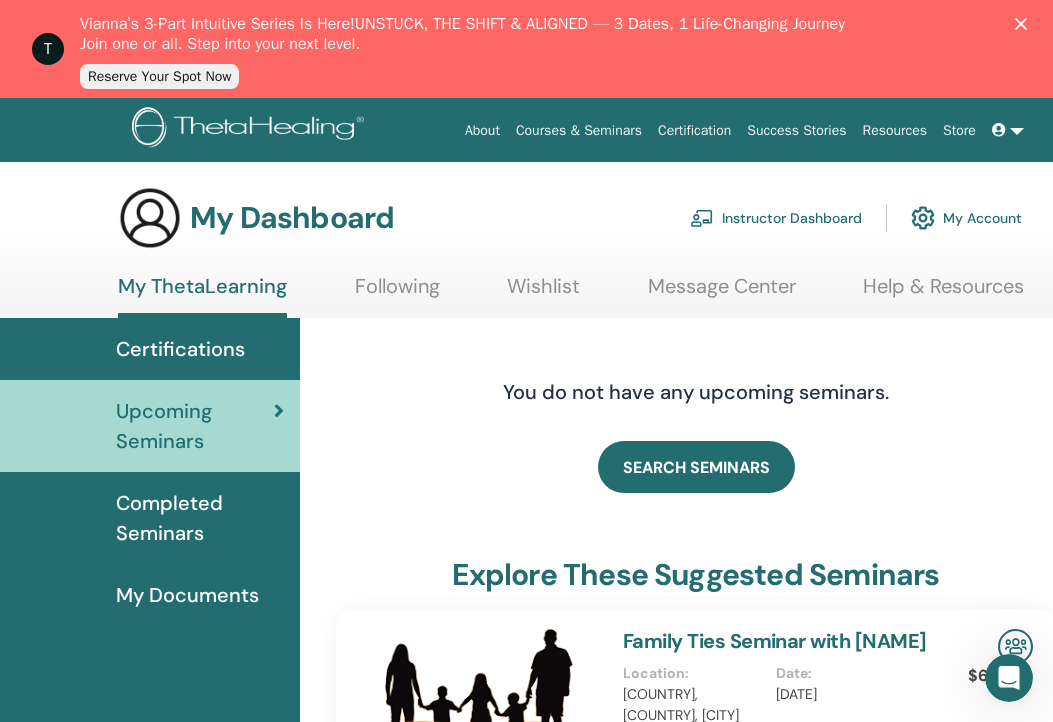 click on "Instructor Dashboard" at bounding box center (776, 218) 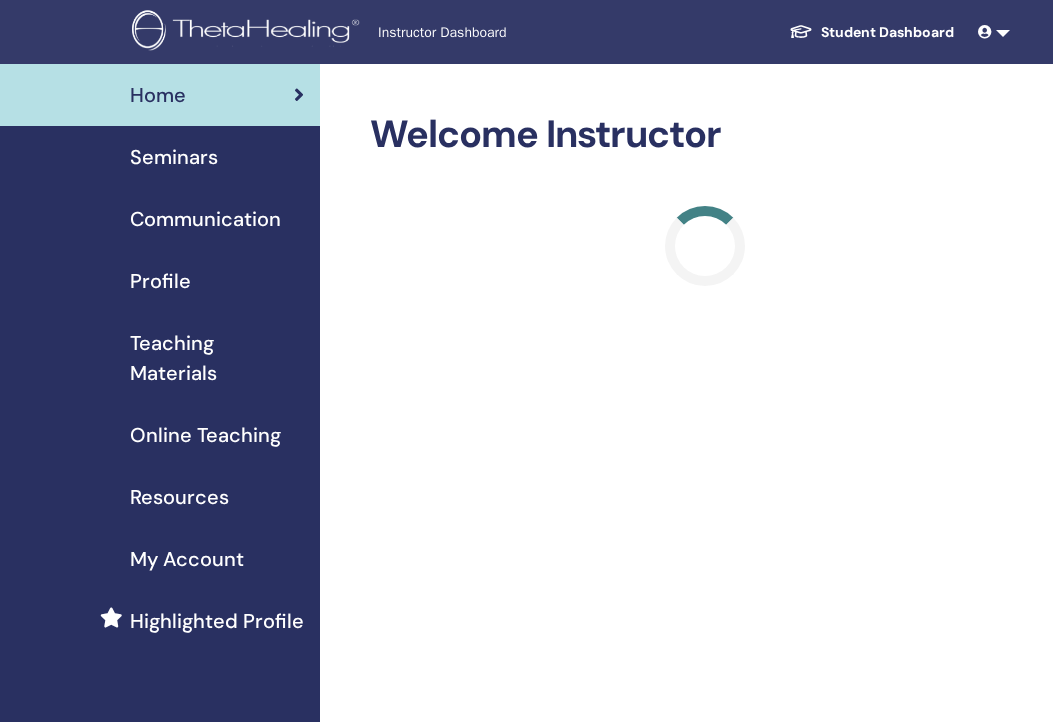 scroll, scrollTop: 0, scrollLeft: 0, axis: both 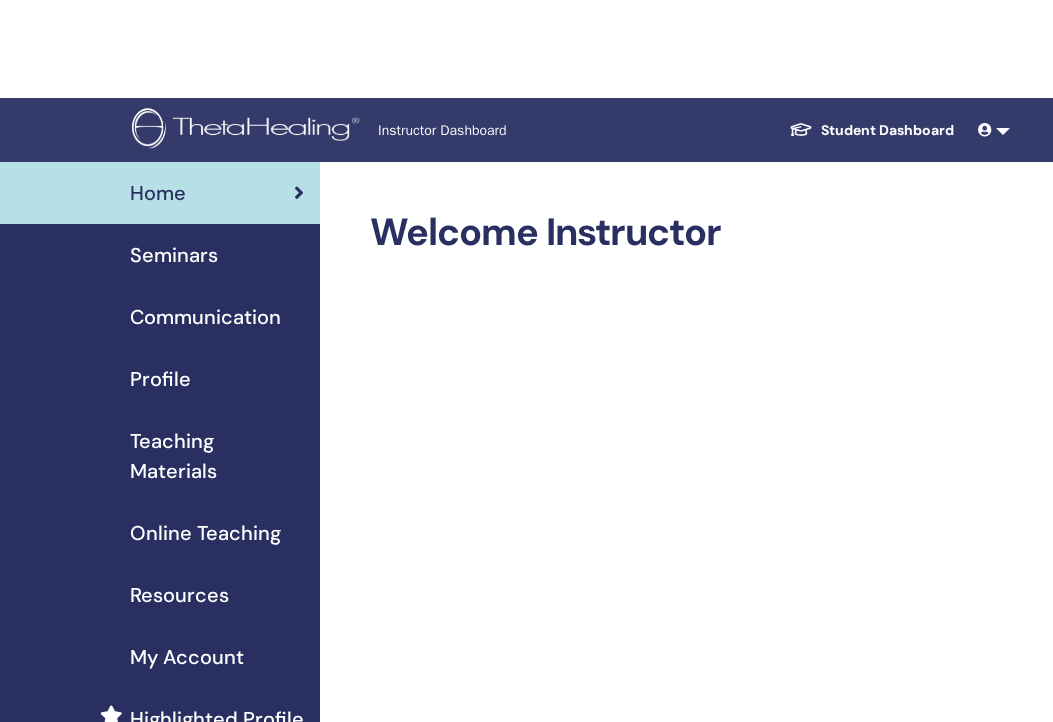 click on "Home
Seminars
Communication
Profile
Teaching Materials
Online Teaching" at bounding box center (160, 456) 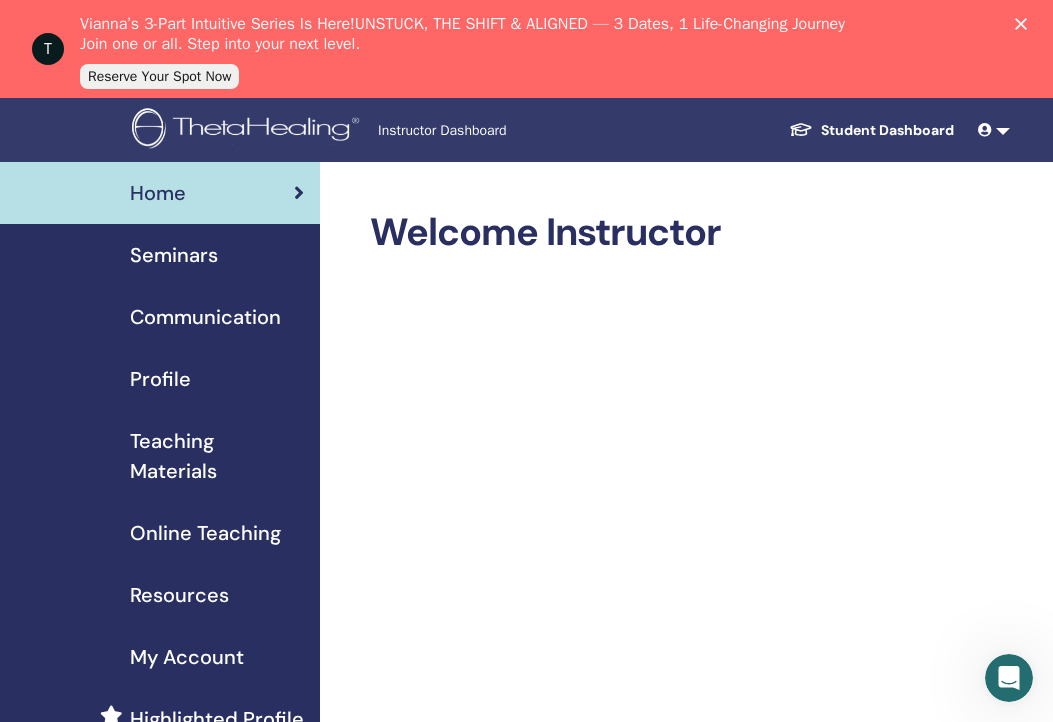 scroll, scrollTop: 0, scrollLeft: 0, axis: both 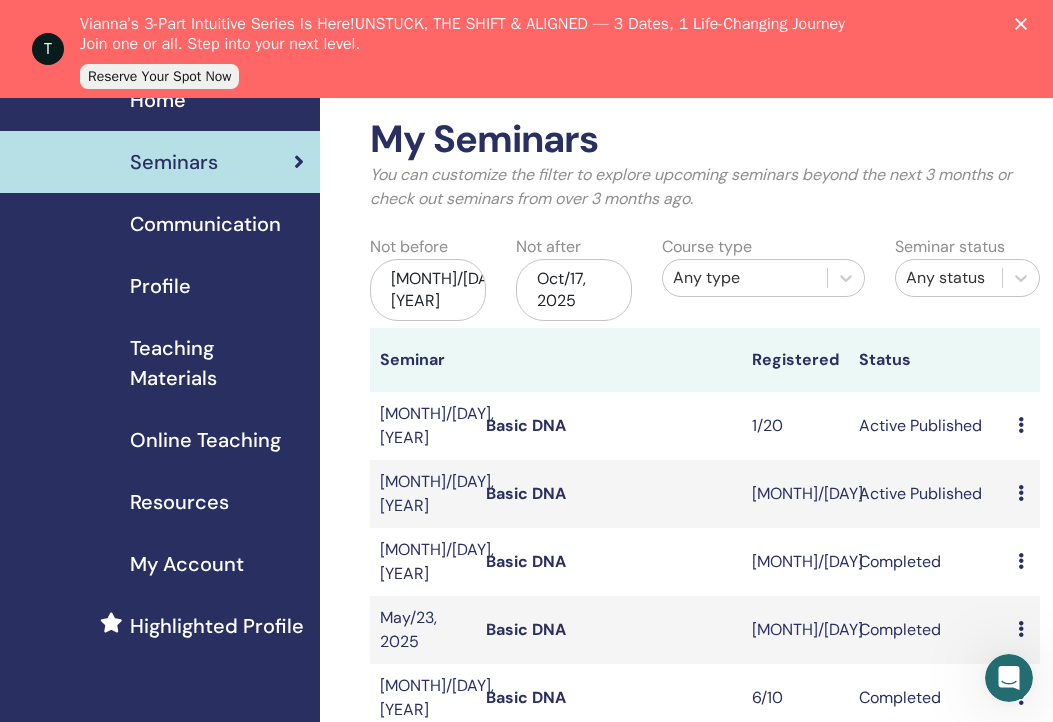 click on "Basic DNA" at bounding box center [526, 493] 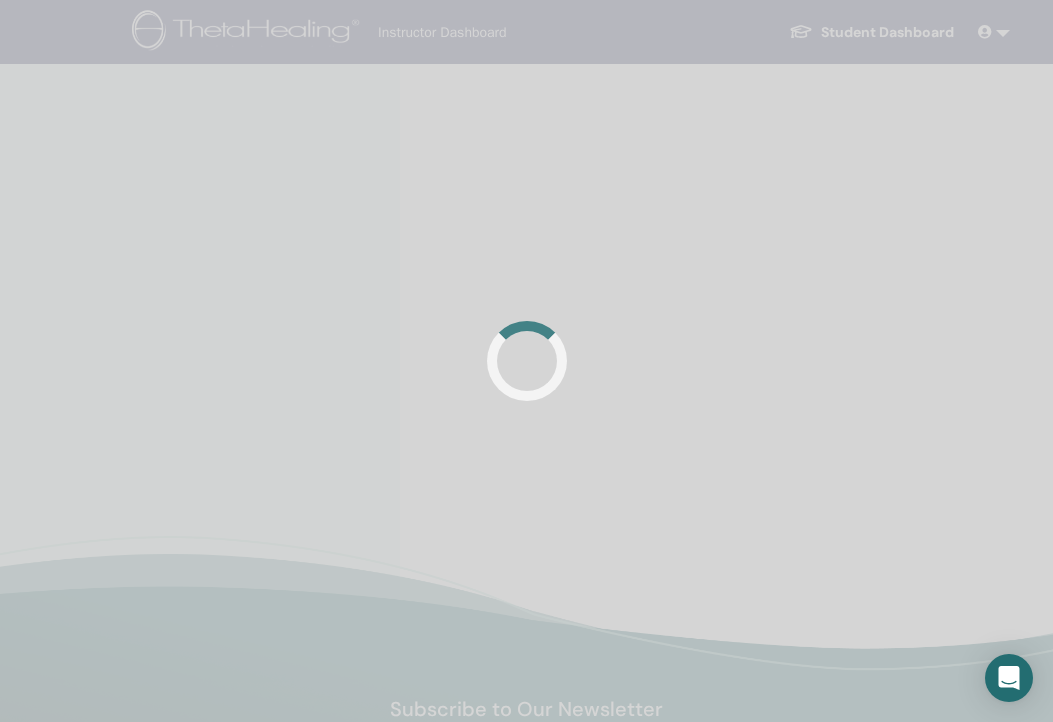 scroll, scrollTop: 0, scrollLeft: 0, axis: both 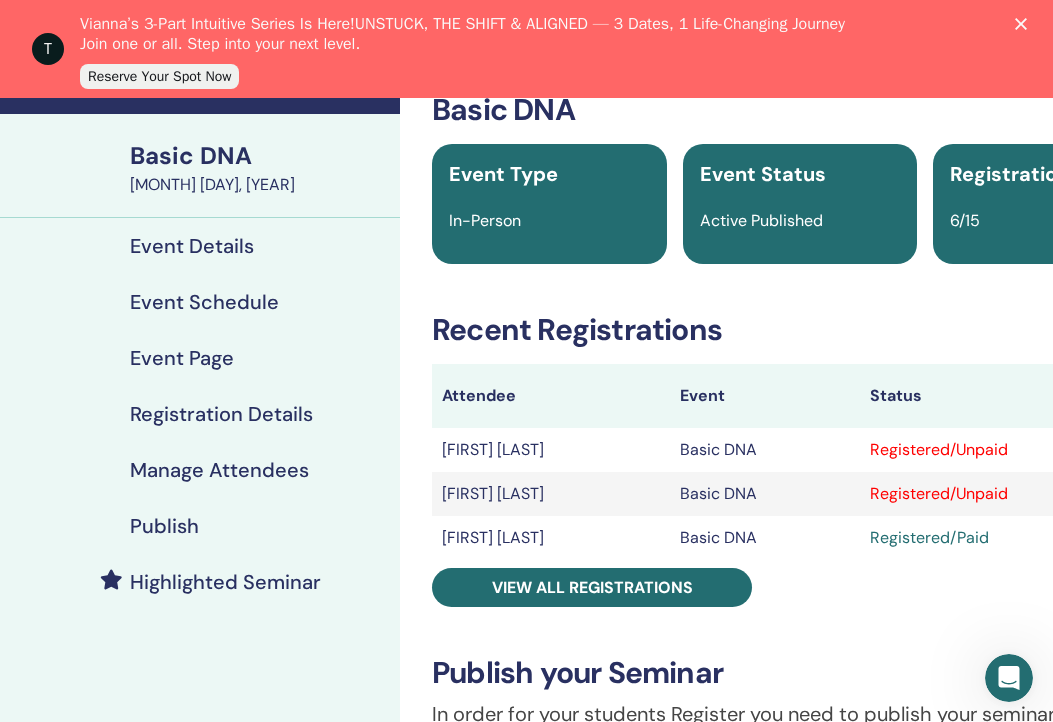 click on "Basic DNA Event Type In-Person Event Status Active Published Registrations 6/15 Recent Registrations Attendee Event Status [FIRST] [LAST] Basic DNA Registered/Unpaid [FIRST] [LAST] Basic DNA Registered/Unpaid [FIRST] [LAST] Basic DNA Registered/Paid View all registrations Publish your Seminar In order for your students Register you need to publish your seminar. You can choose to have it PRIVATE (not listed on search) the seminar will be available for everyone whom you send your Link. PUBLIC (listed on search) If you select public and publish the seminar will be available in Search for an advertising fee or free with diamond plan) Publish to open registration Promote Your Event Use our tools to spread the word about your seminar and reach more people: Publish and promote your event on   Facebook Send promotional emails to your followers through   Message Center Use   ThetaHealing brand resources   in your promotions Your Link Your event URL https://www.thetahealing.com/seminar-370565-details.html" at bounding box center [800, 712] 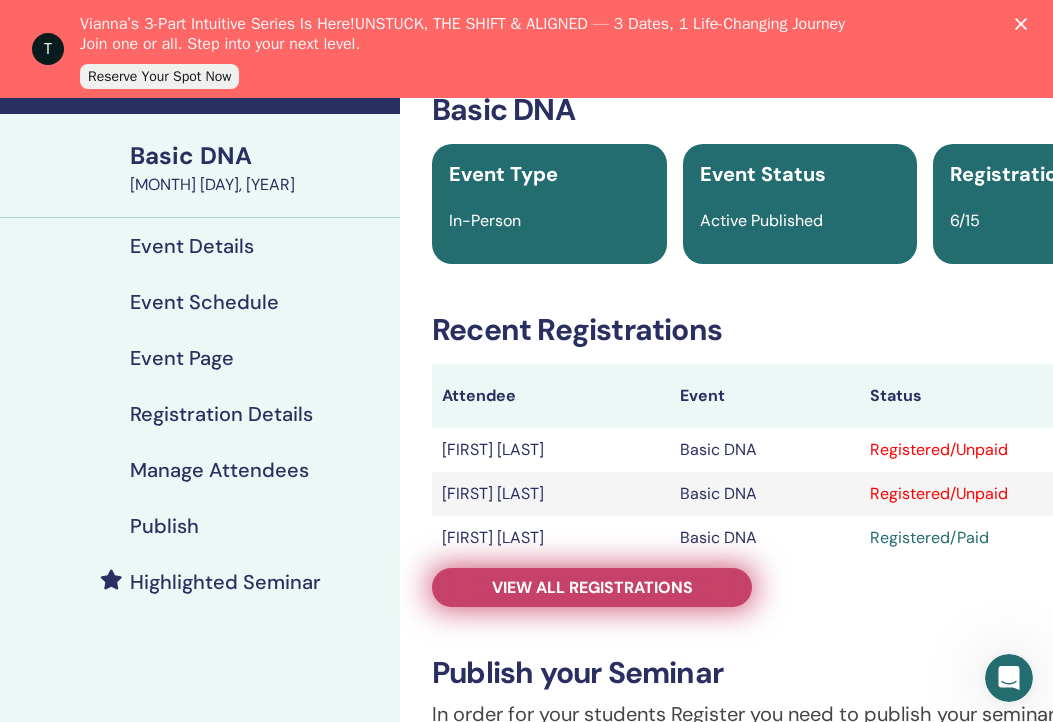 click on "View all registrations" at bounding box center (592, 587) 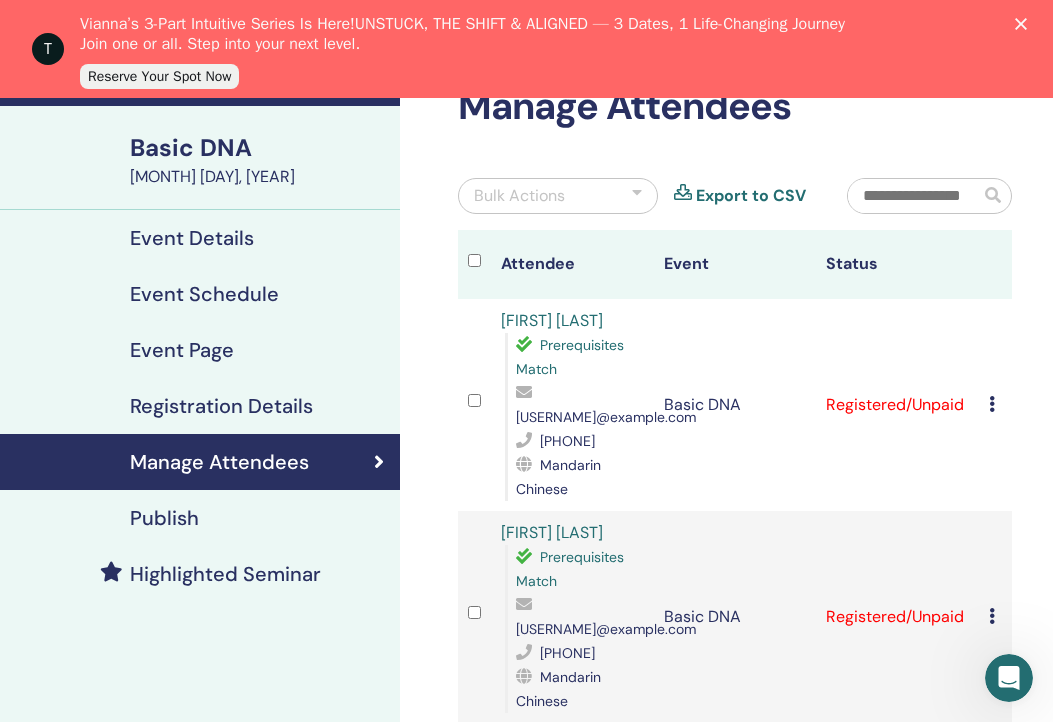 scroll, scrollTop: 112, scrollLeft: 0, axis: vertical 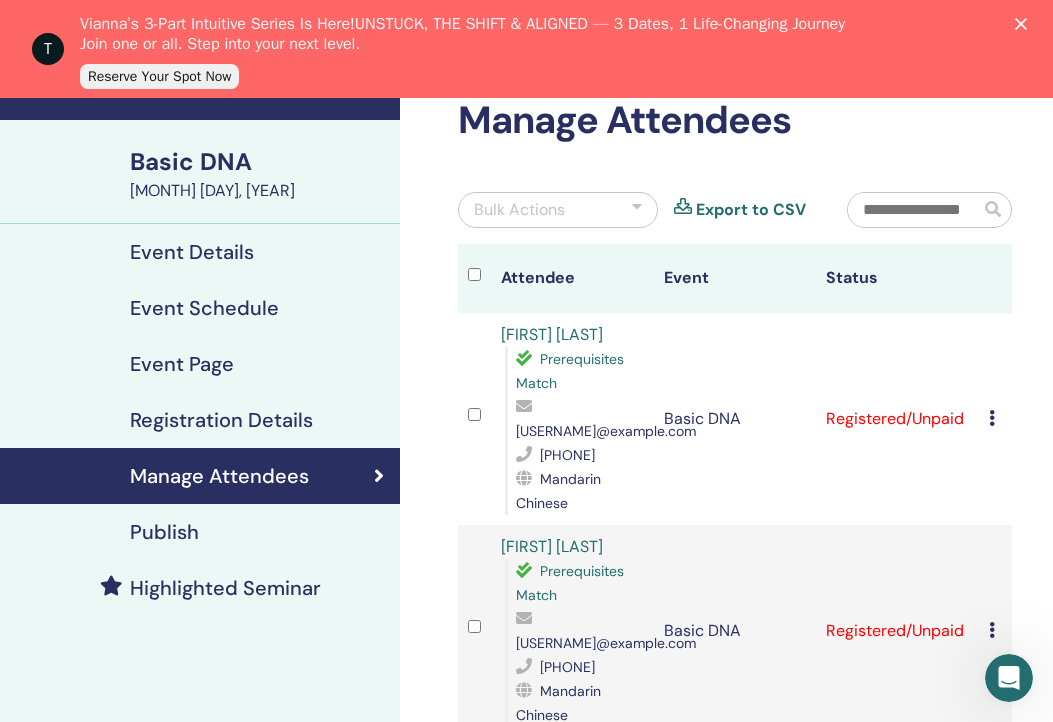 click at bounding box center (992, 418) 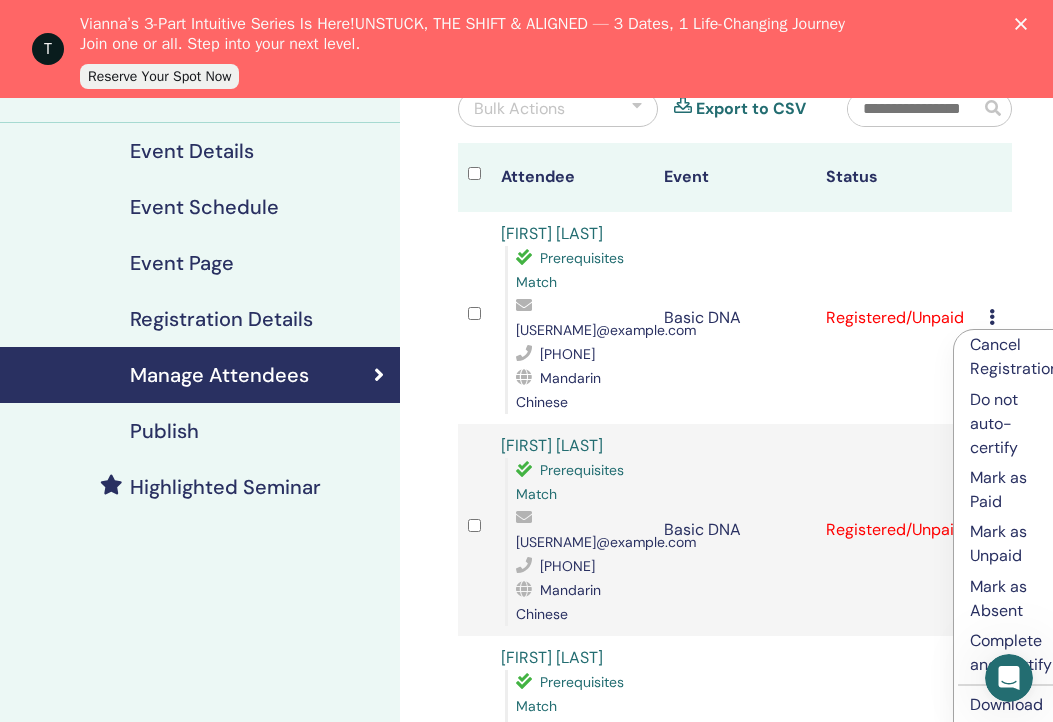 scroll, scrollTop: 216, scrollLeft: 0, axis: vertical 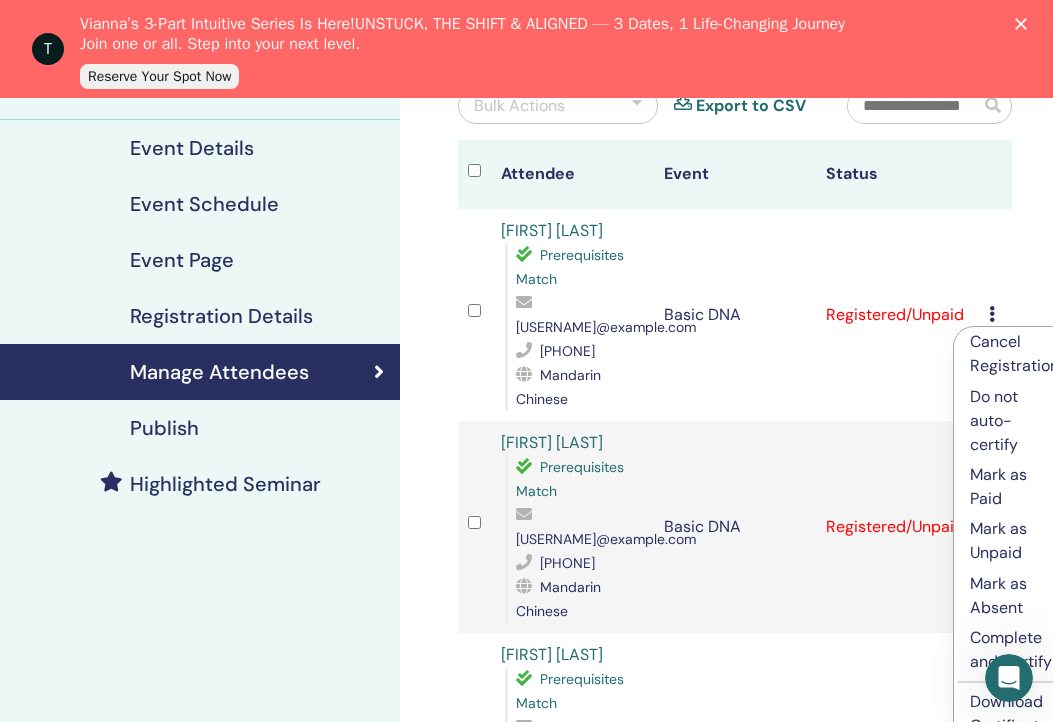 click on "Mark as Paid" at bounding box center (1014, 487) 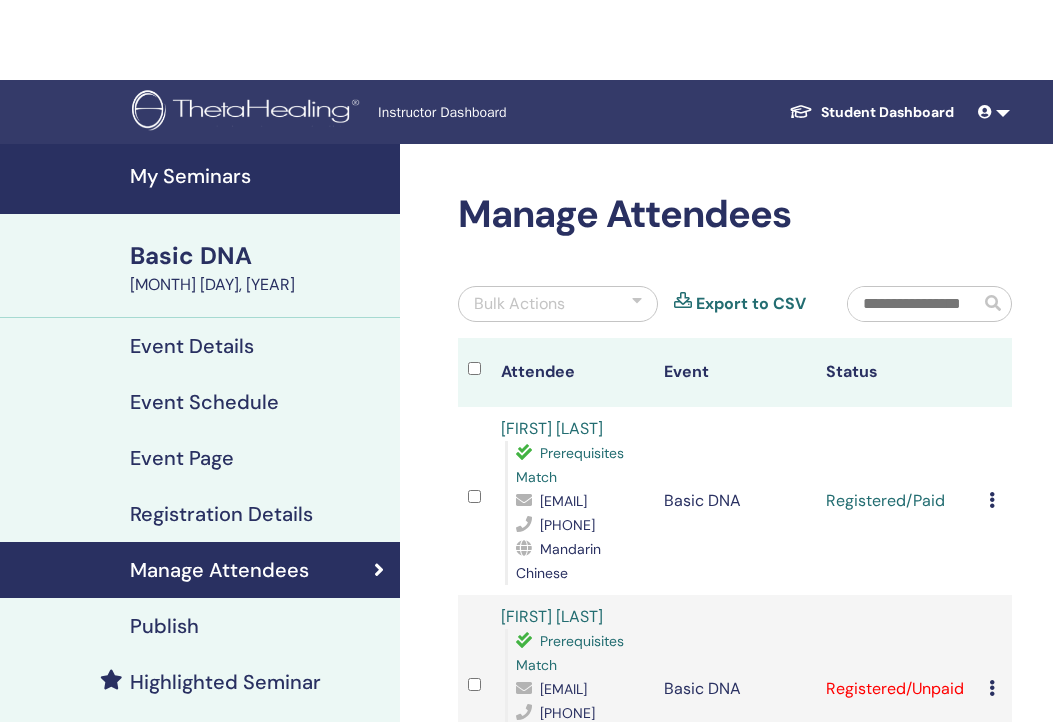 scroll, scrollTop: 36, scrollLeft: 0, axis: vertical 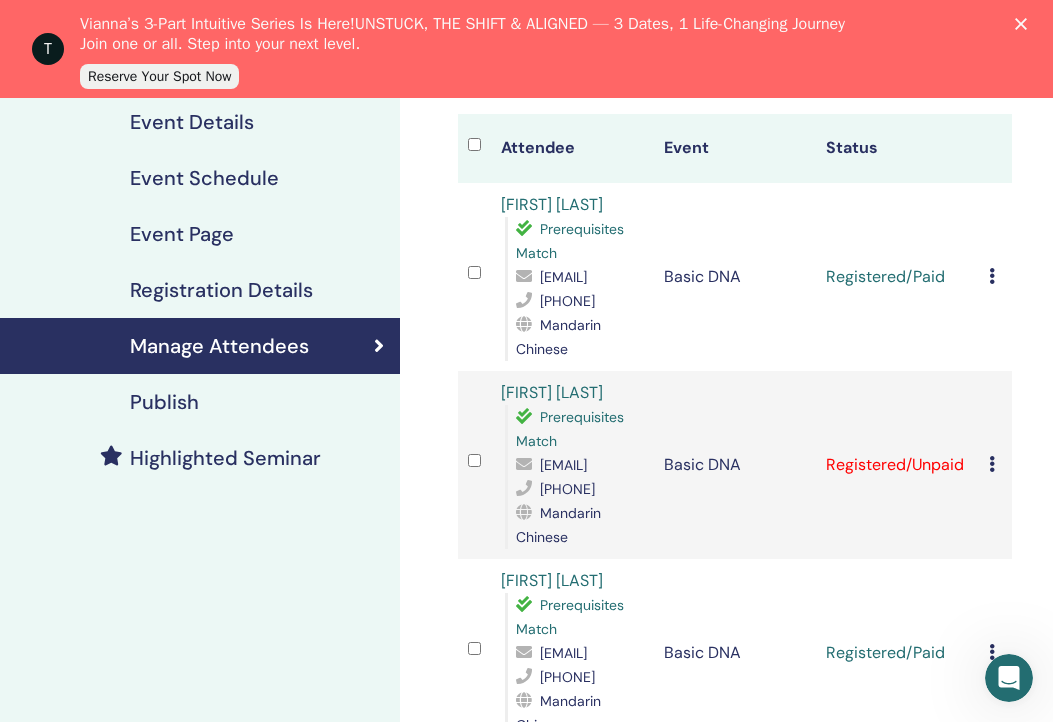 click at bounding box center (992, 464) 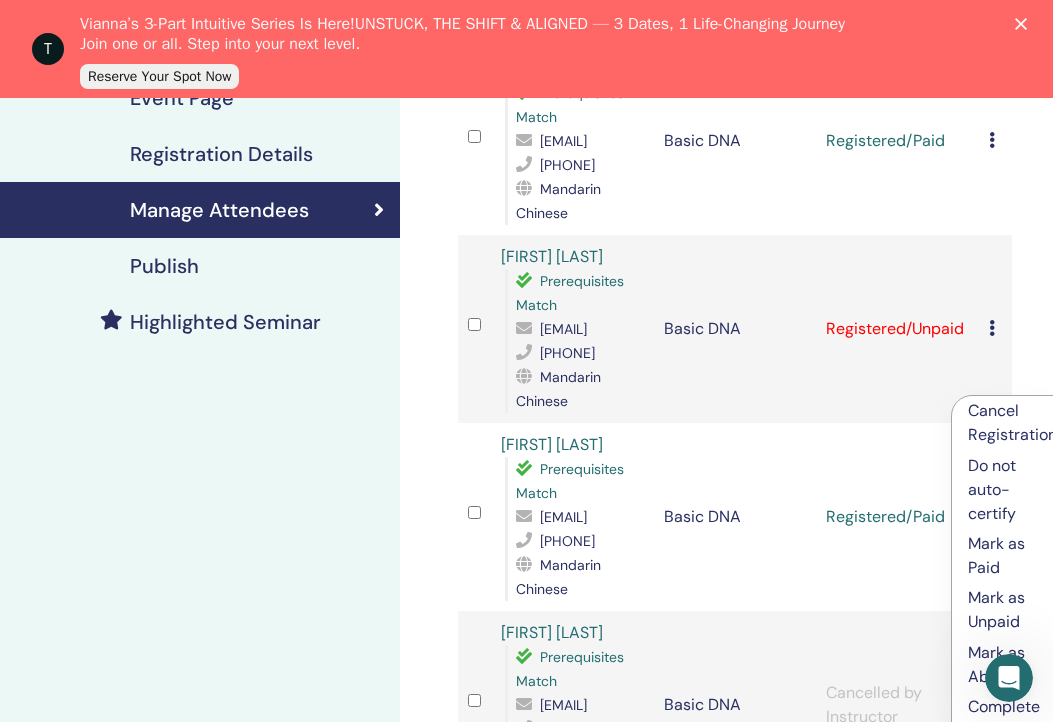 scroll, scrollTop: 405, scrollLeft: 0, axis: vertical 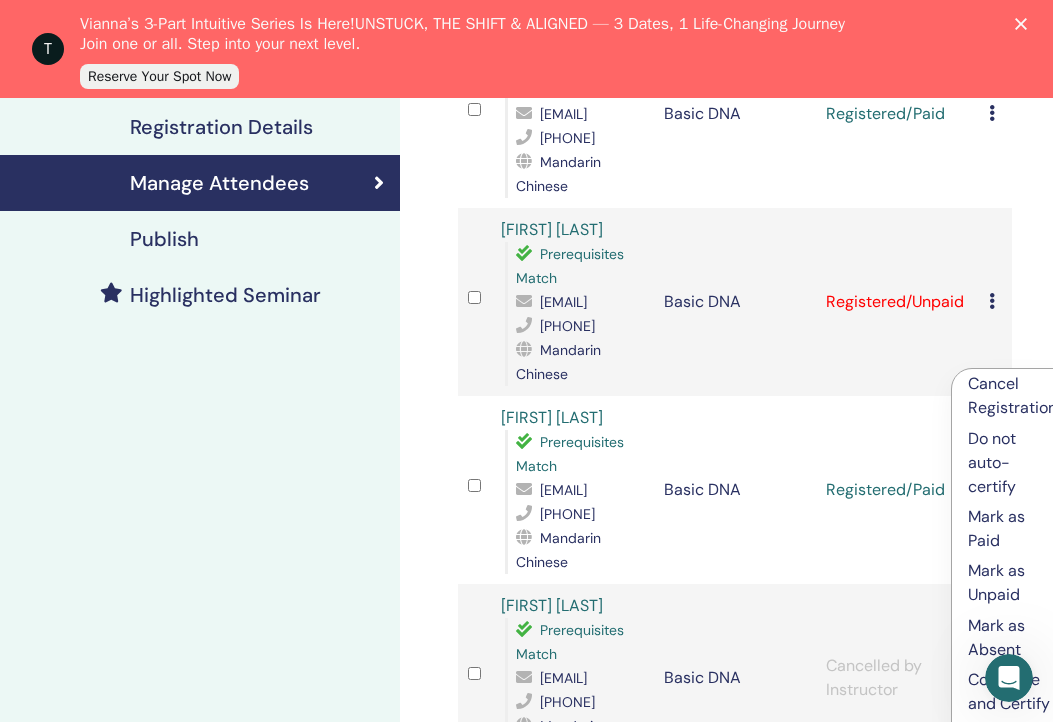click on "Mark as Paid" at bounding box center (1012, 529) 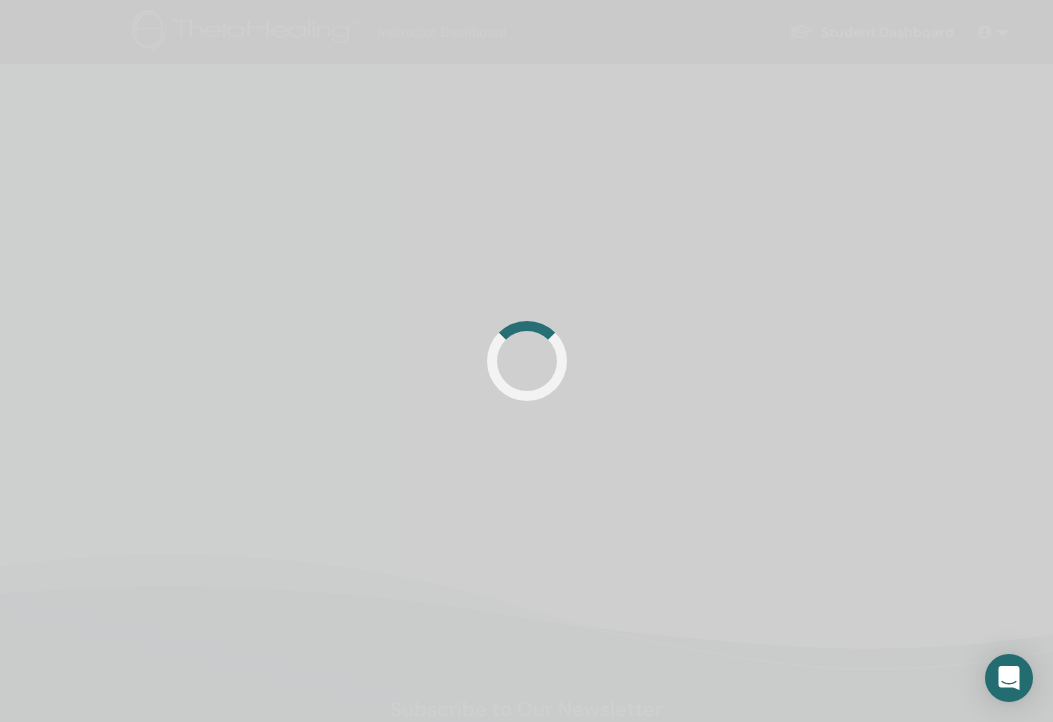 scroll, scrollTop: 0, scrollLeft: 0, axis: both 